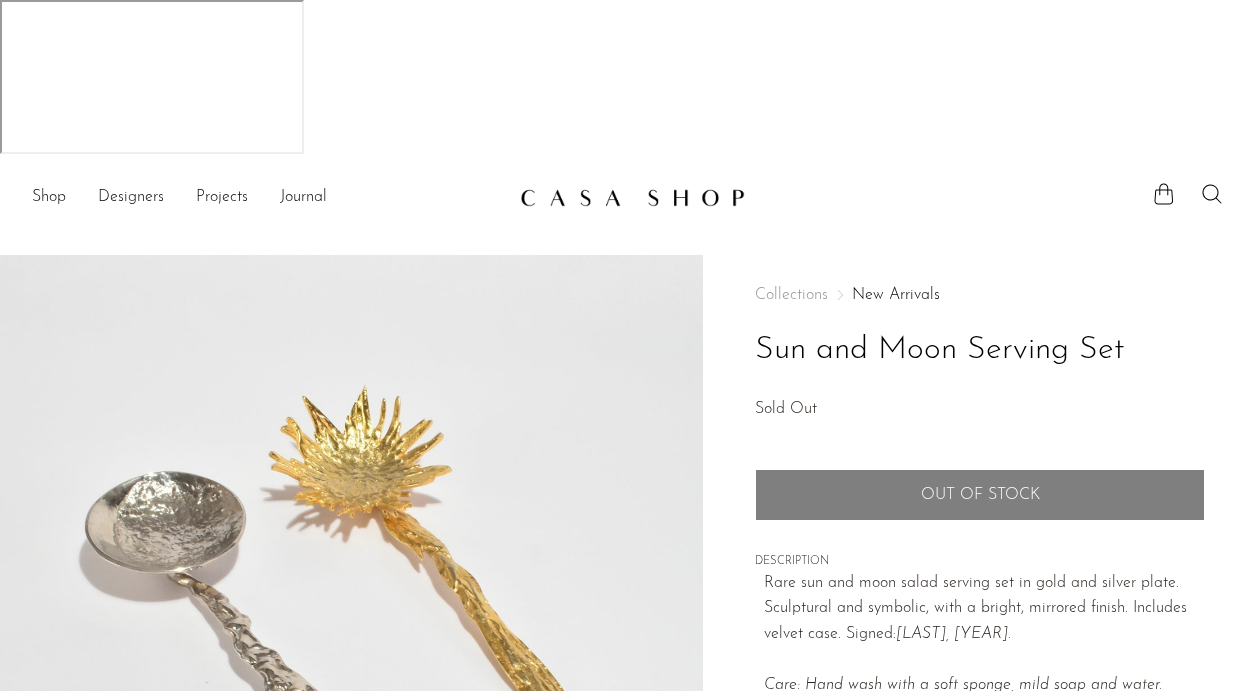 scroll, scrollTop: 0, scrollLeft: 0, axis: both 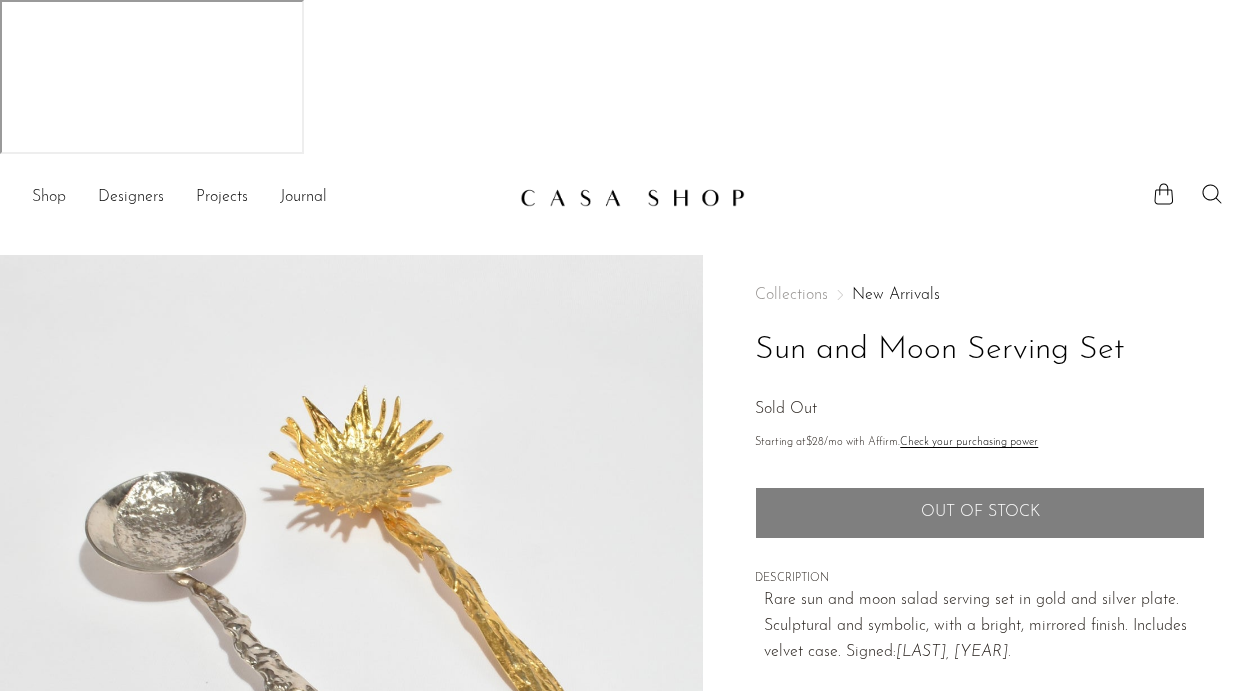 click on "Shop" at bounding box center (49, 198) 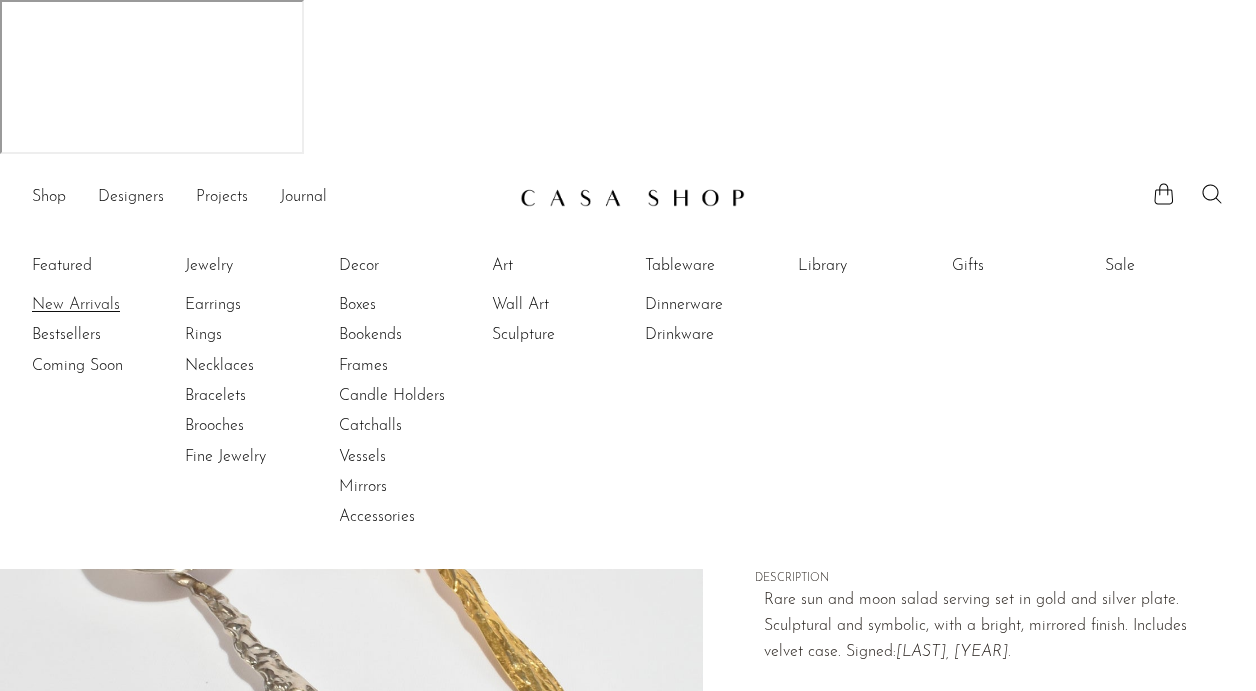 click on "New Arrivals" at bounding box center [107, 305] 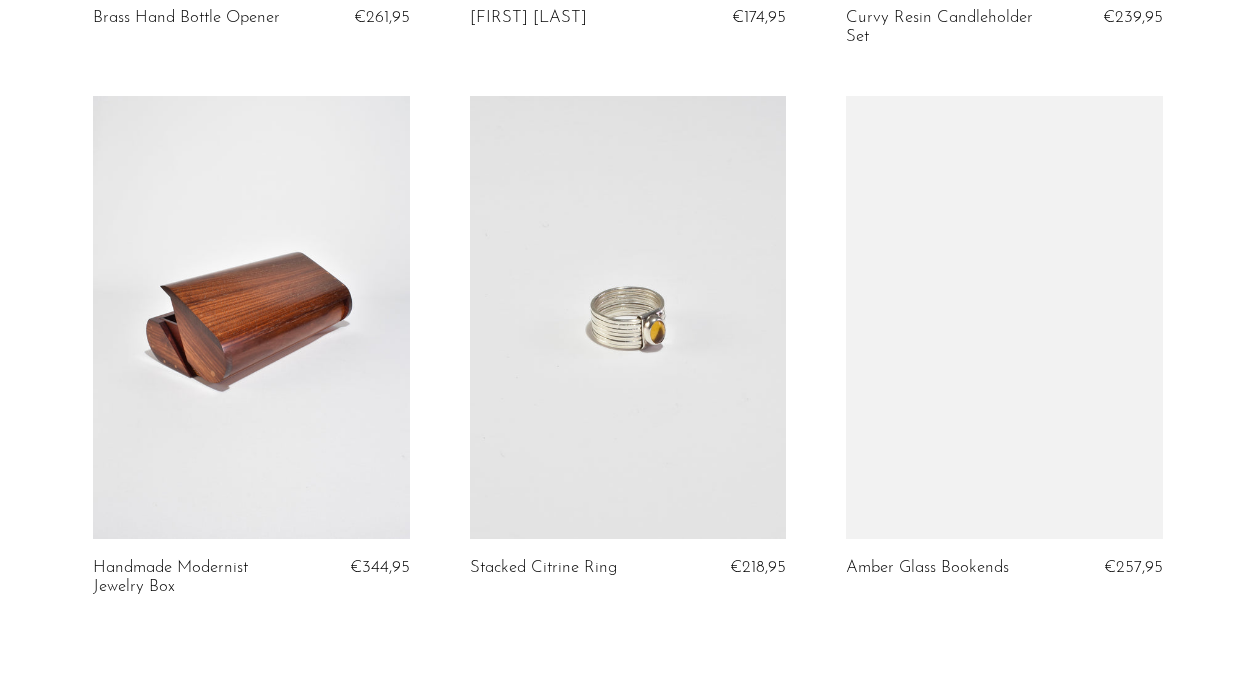 scroll, scrollTop: 6297, scrollLeft: 0, axis: vertical 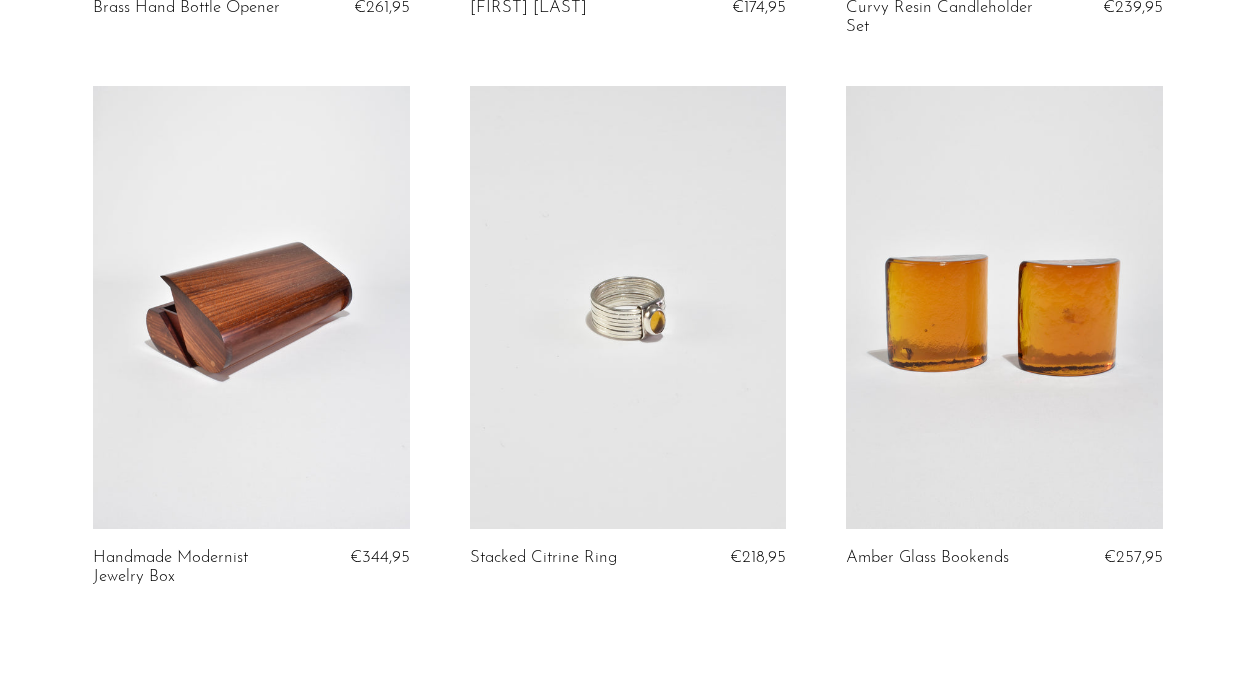 click on "2" at bounding box center (544, 776) 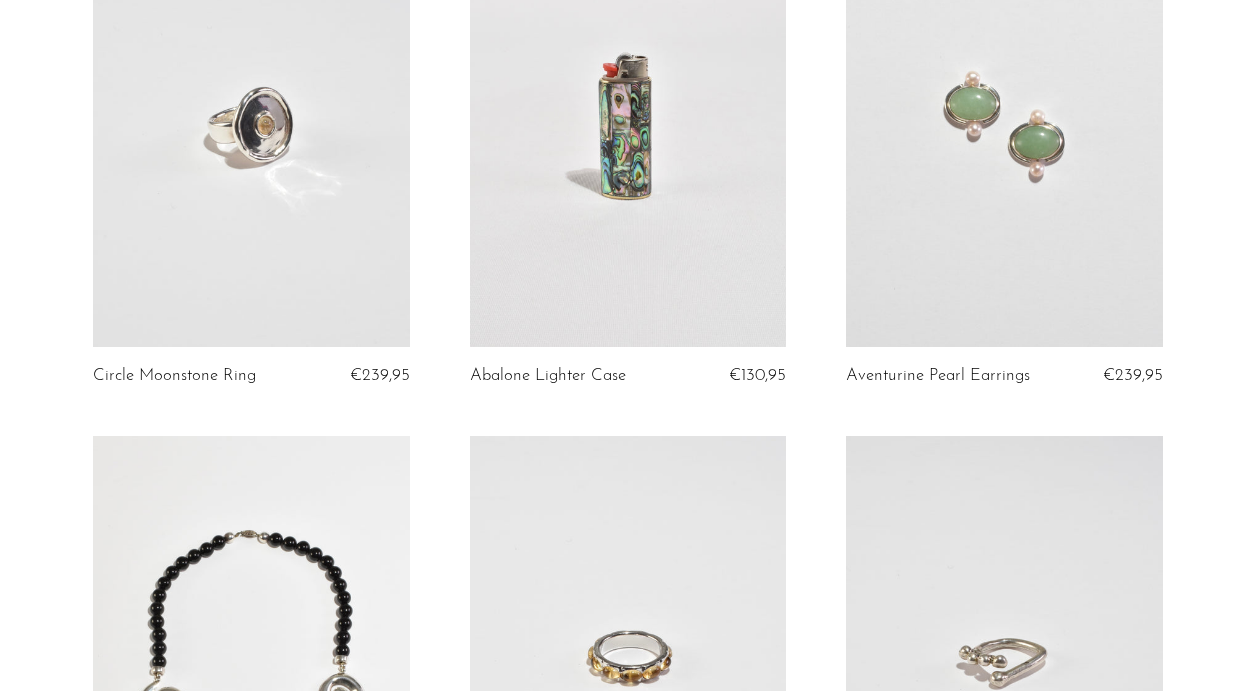 scroll, scrollTop: 0, scrollLeft: 0, axis: both 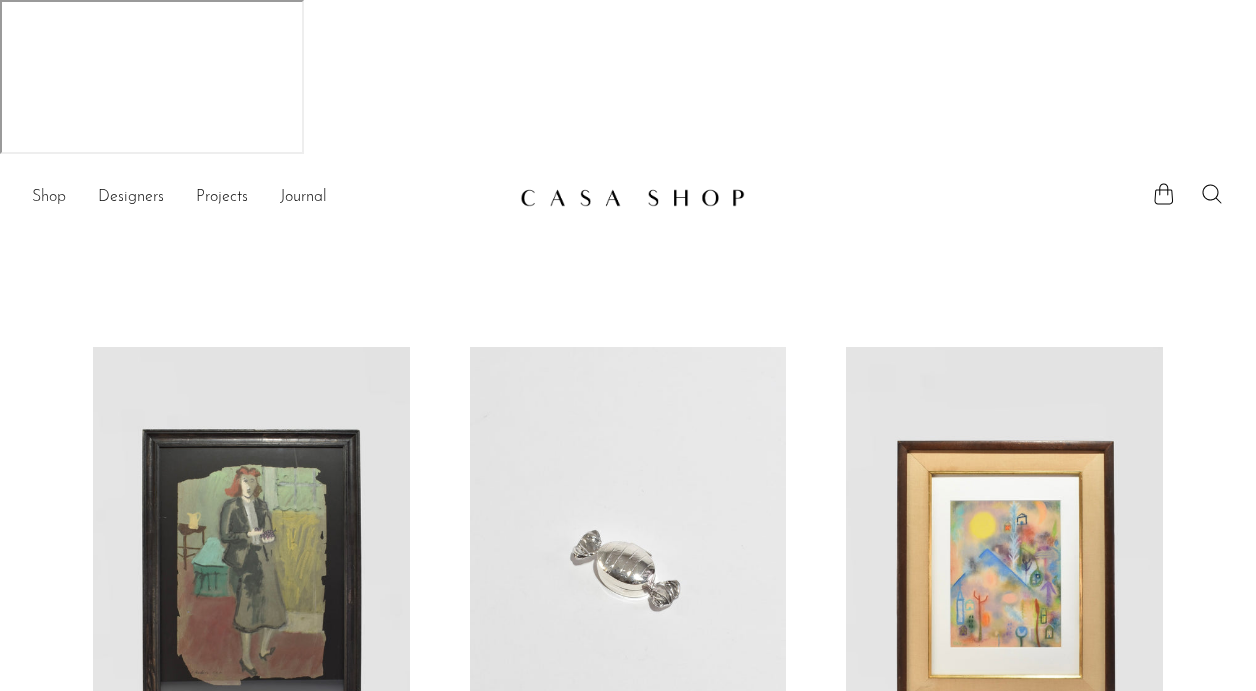 click on "Shop" at bounding box center (49, 198) 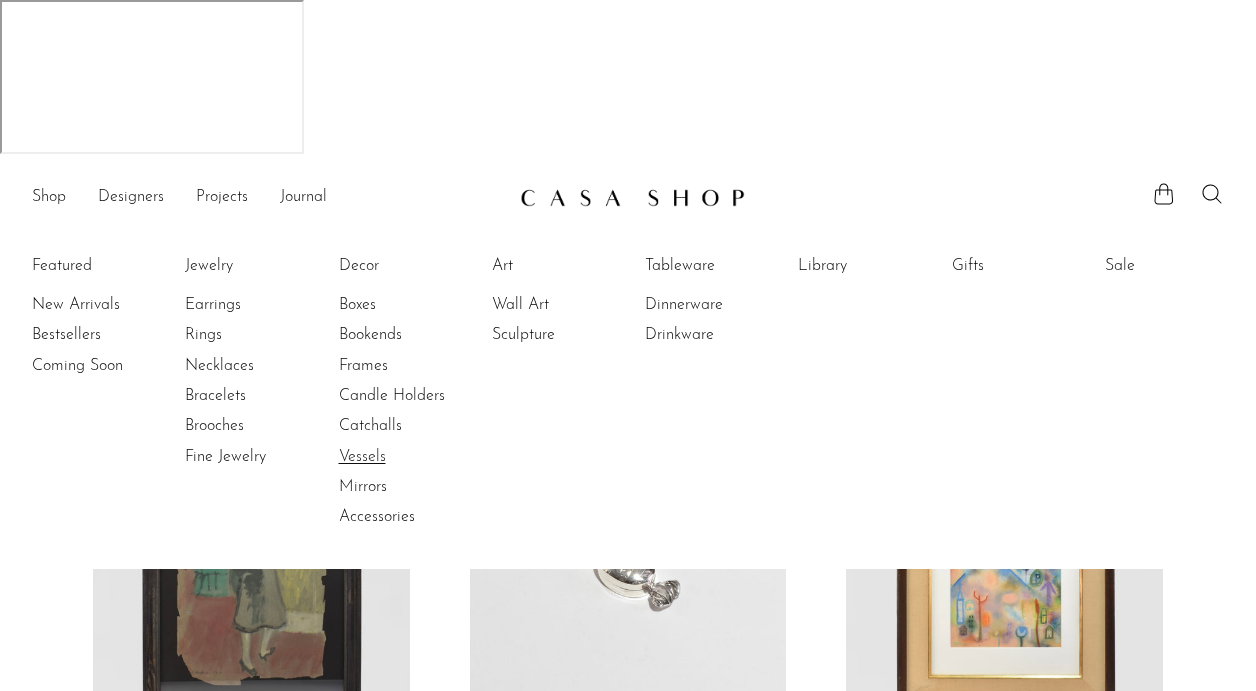 click on "Vessels" at bounding box center [414, 457] 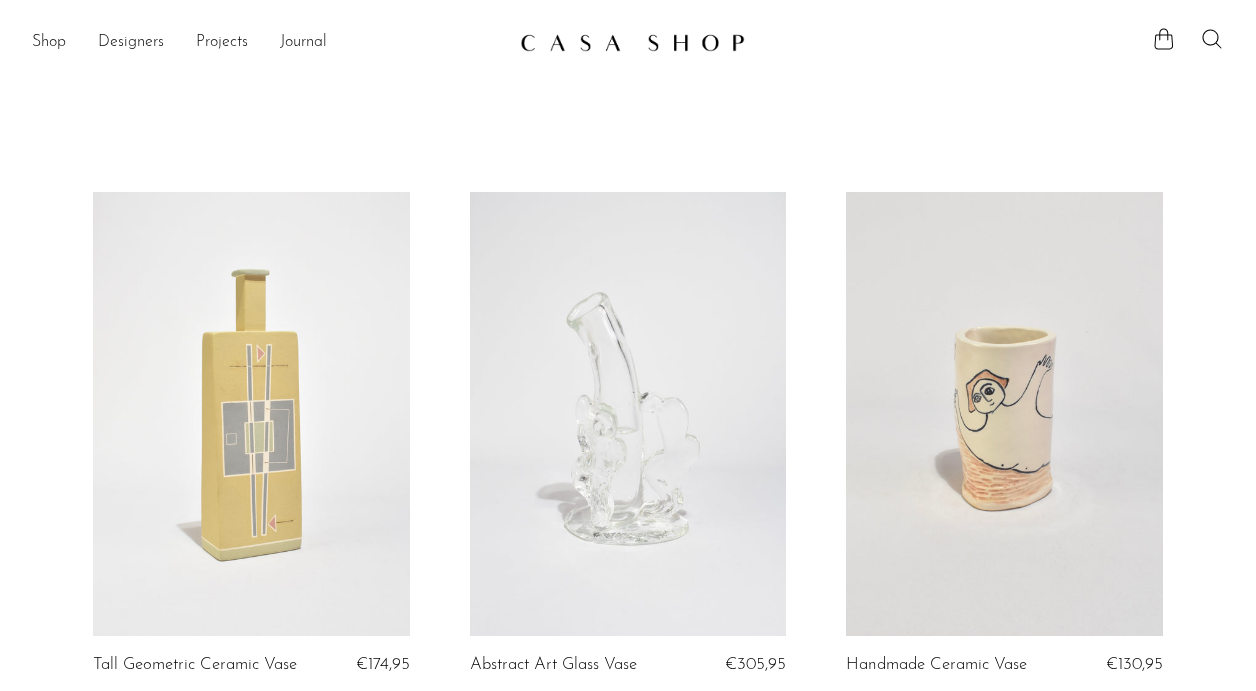 scroll, scrollTop: 0, scrollLeft: 0, axis: both 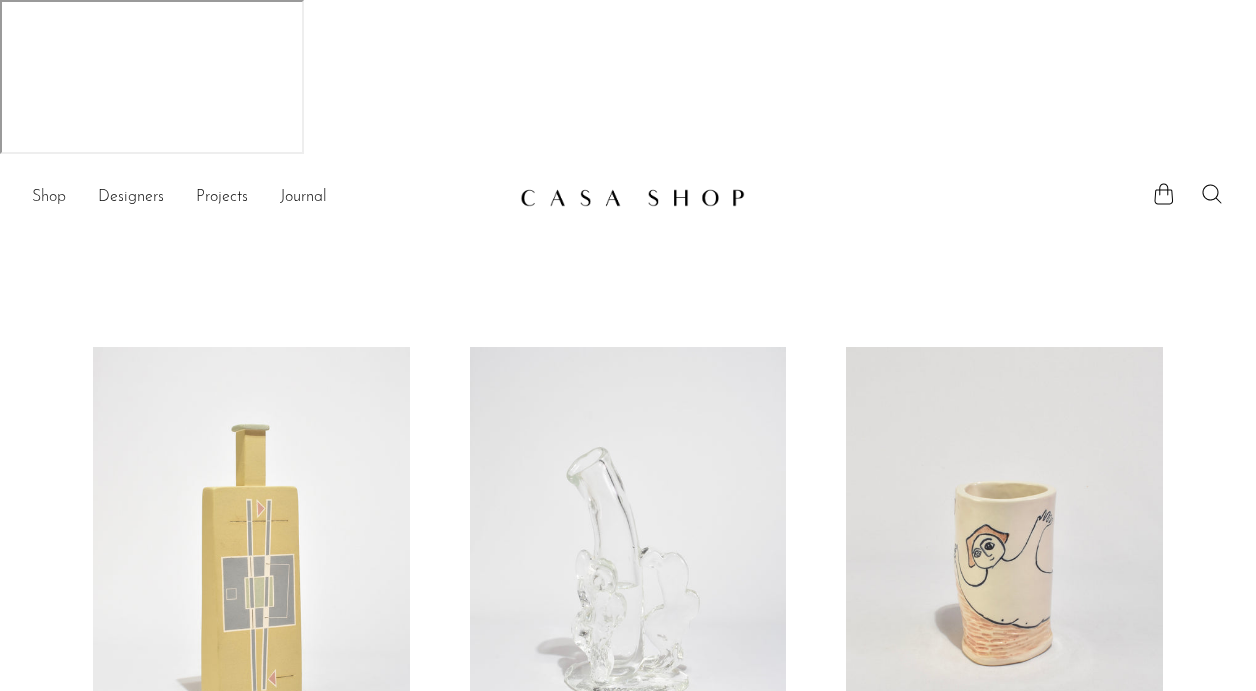 click on "Shop" at bounding box center [49, 198] 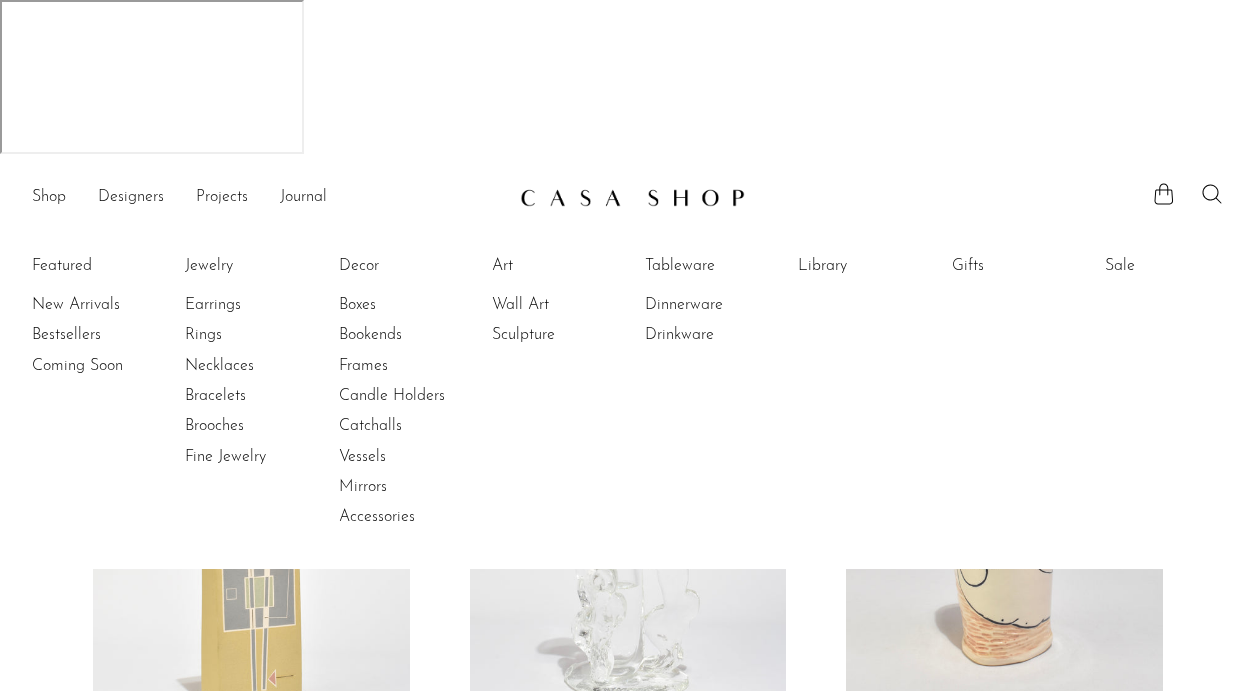 click on "Tall Geometric Ceramic Vase
€174,95
Abstract Art Glass Vase
€305,95
Handmade Ceramic Vase
€130,95
Blue Spiral Vase" at bounding box center (628, 3318) 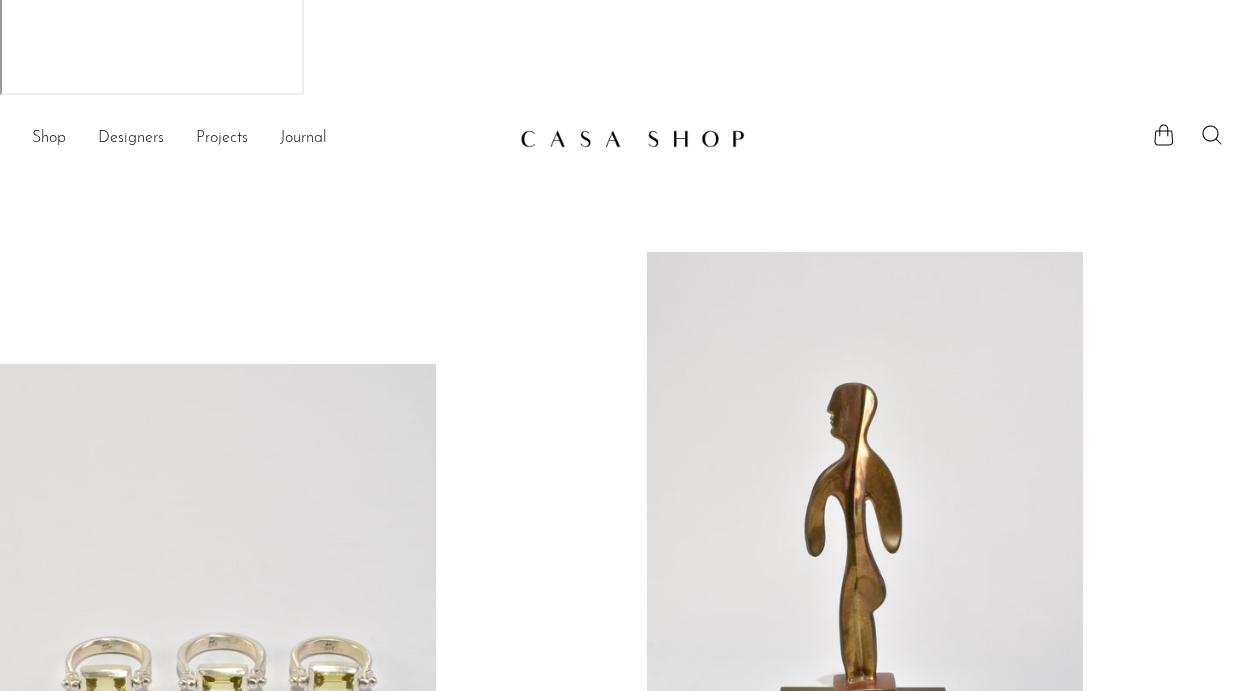 scroll, scrollTop: 0, scrollLeft: 0, axis: both 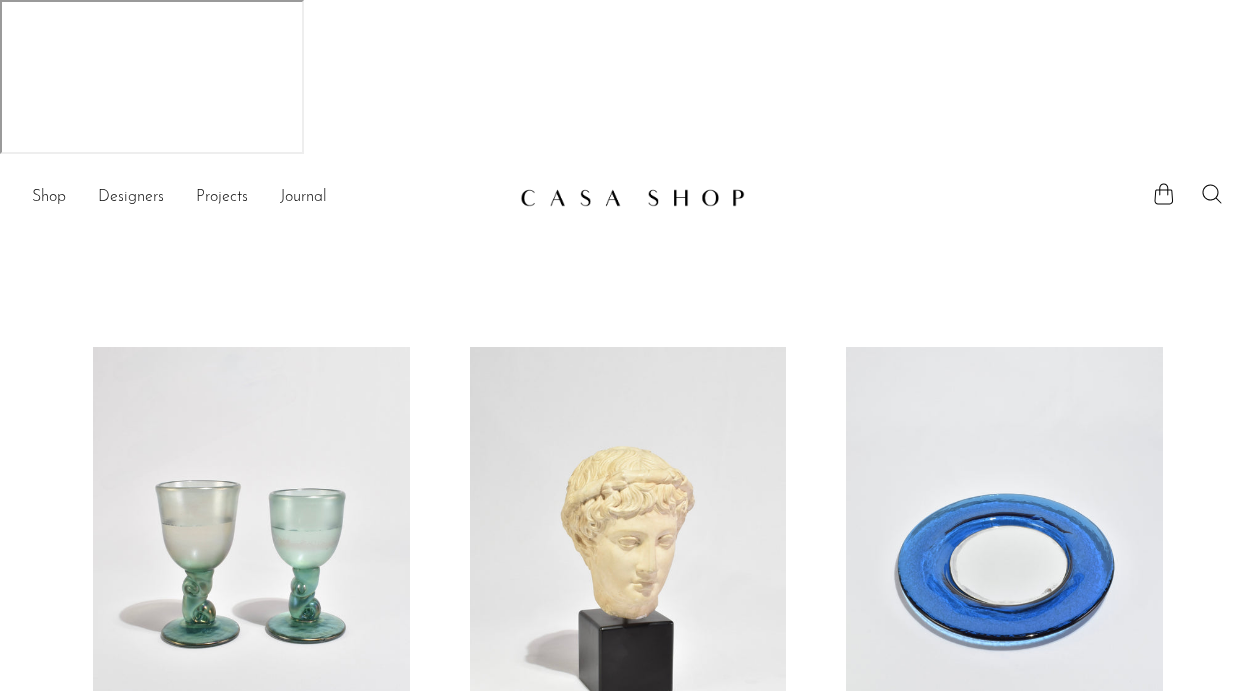 click at bounding box center (628, 568) 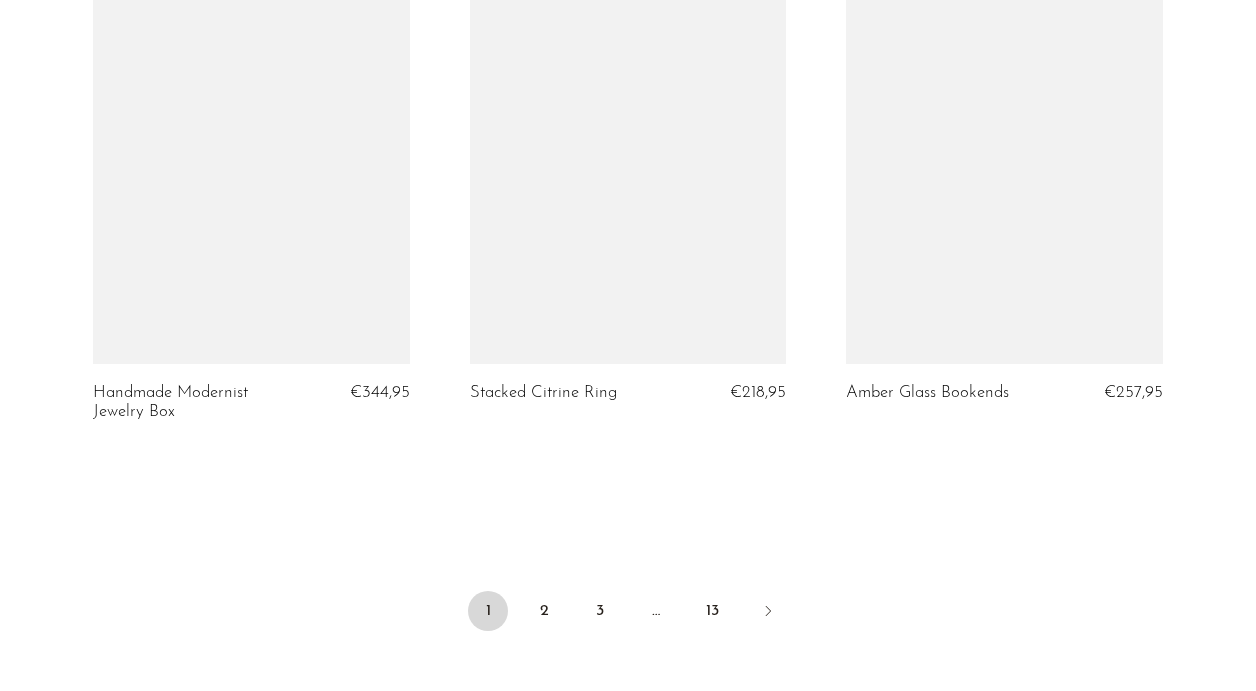 scroll, scrollTop: 6464, scrollLeft: 0, axis: vertical 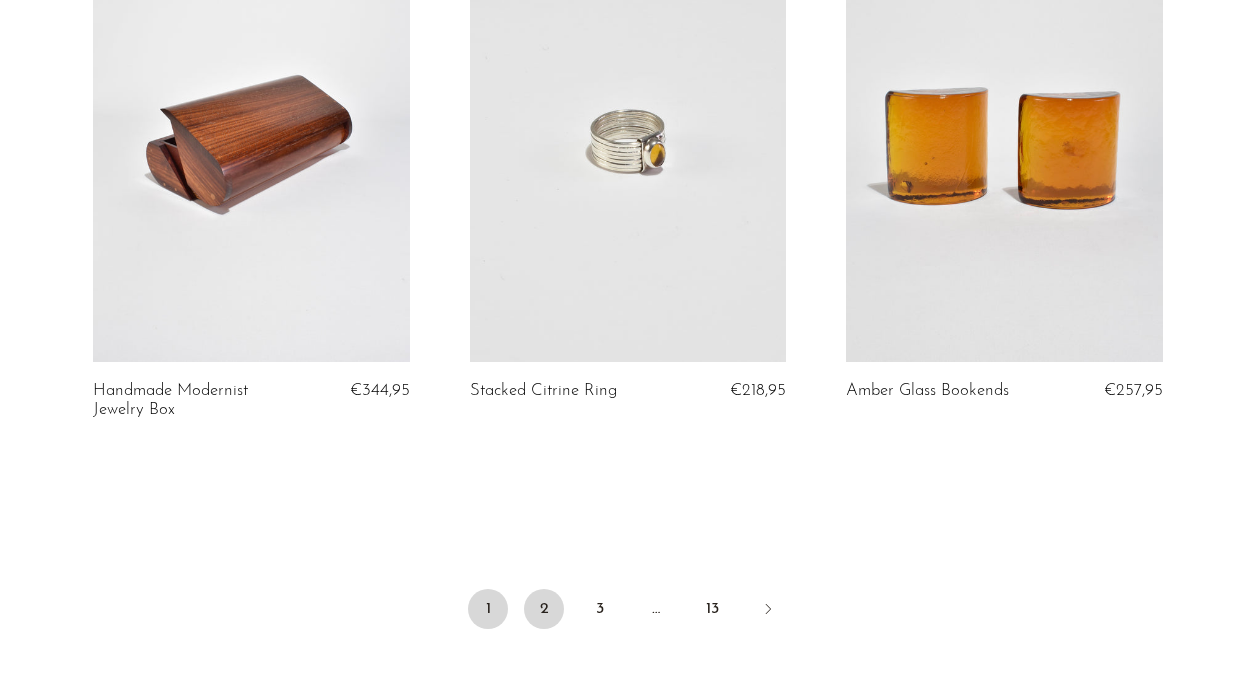 click on "2" at bounding box center [544, 609] 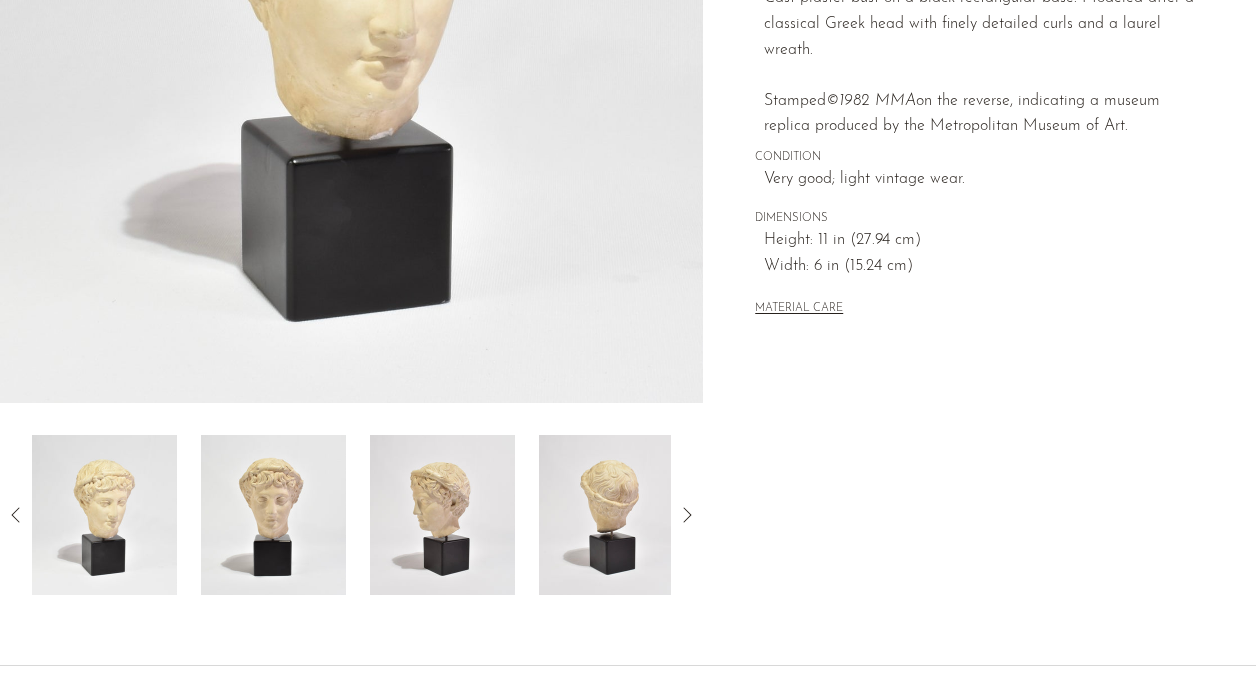 scroll, scrollTop: 611, scrollLeft: 0, axis: vertical 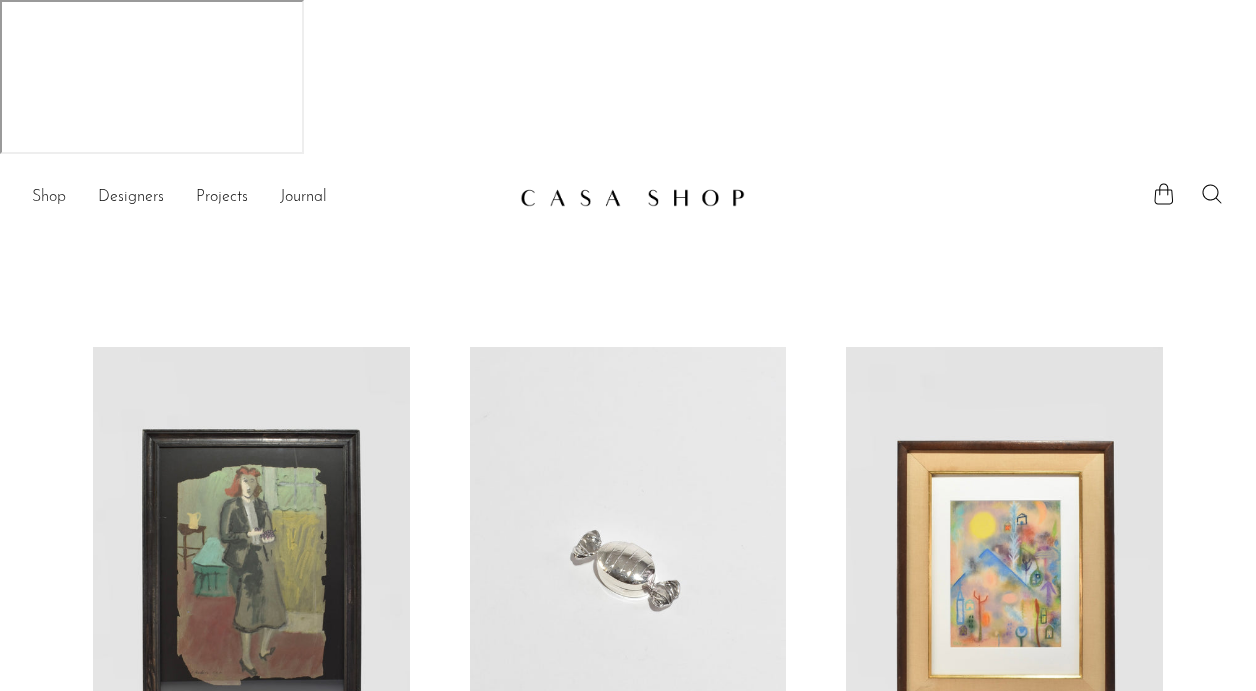 click on "Shop" at bounding box center (49, 198) 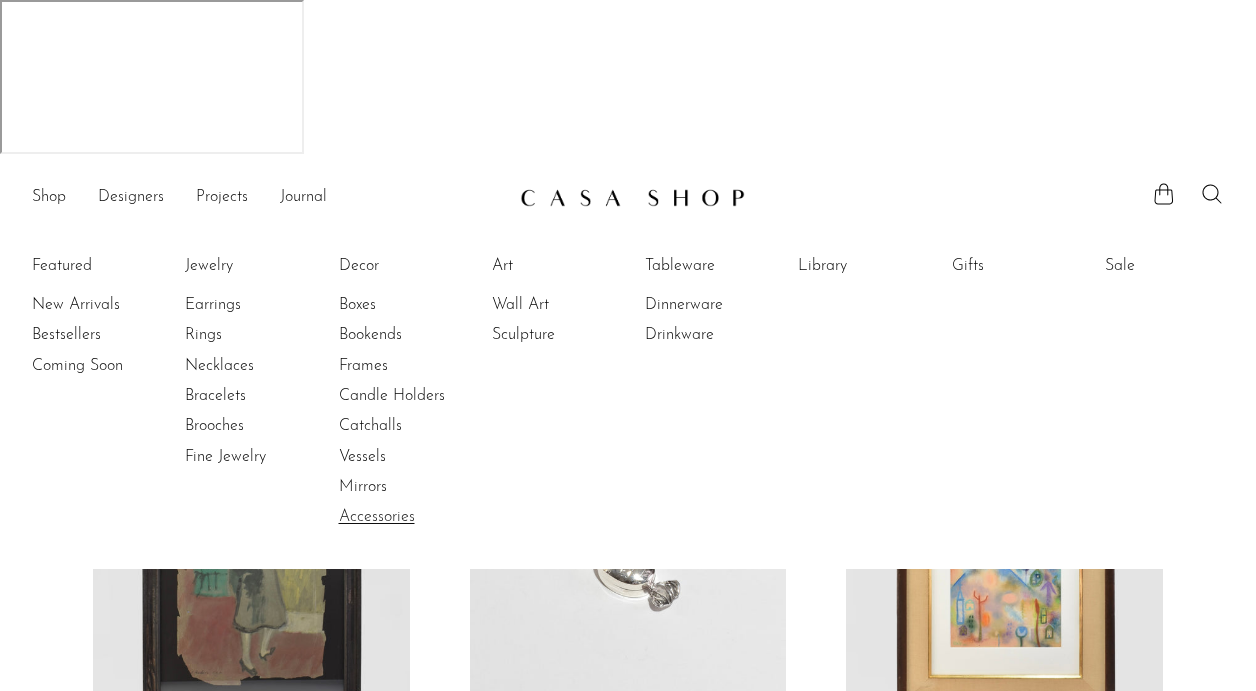 click on "Accessories" at bounding box center (414, 517) 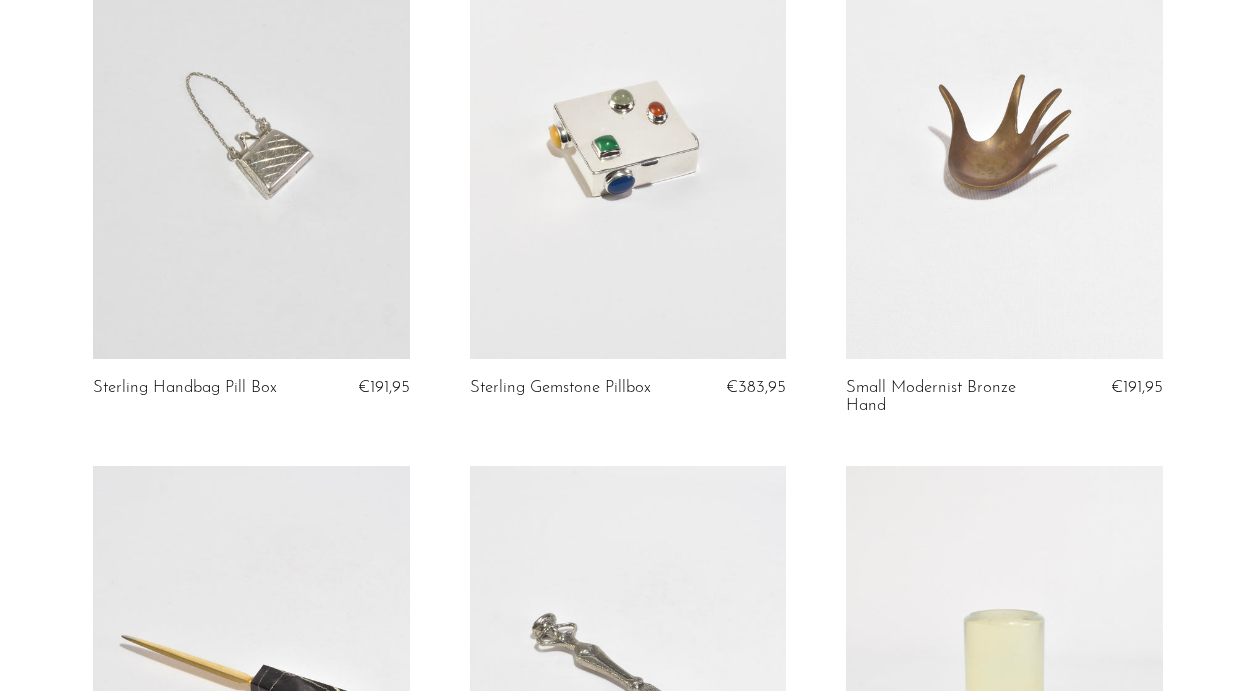 scroll, scrollTop: 304, scrollLeft: 0, axis: vertical 